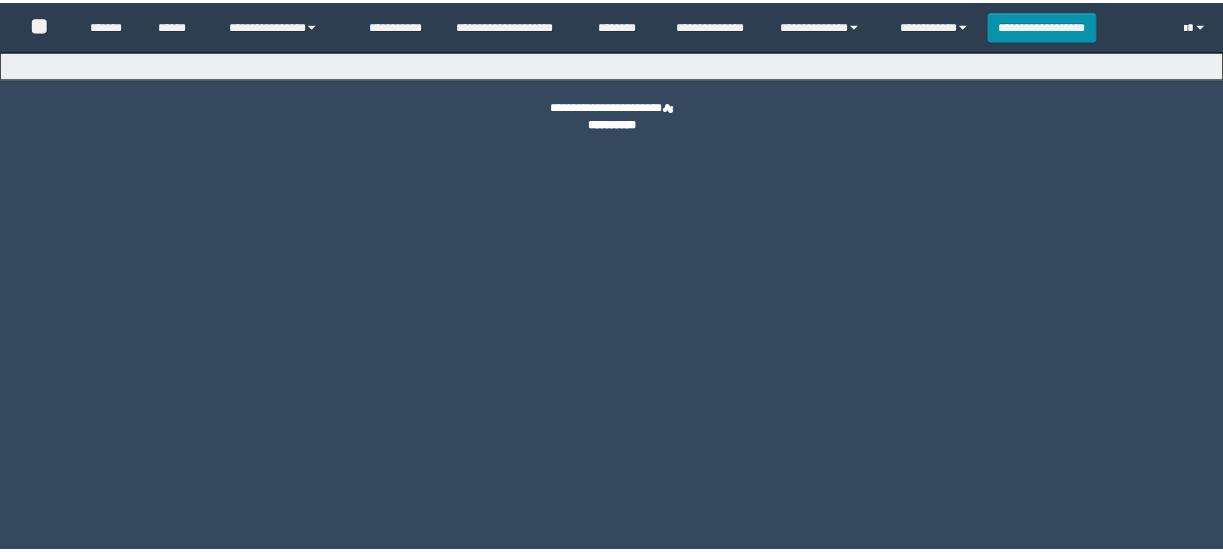 scroll, scrollTop: 0, scrollLeft: 0, axis: both 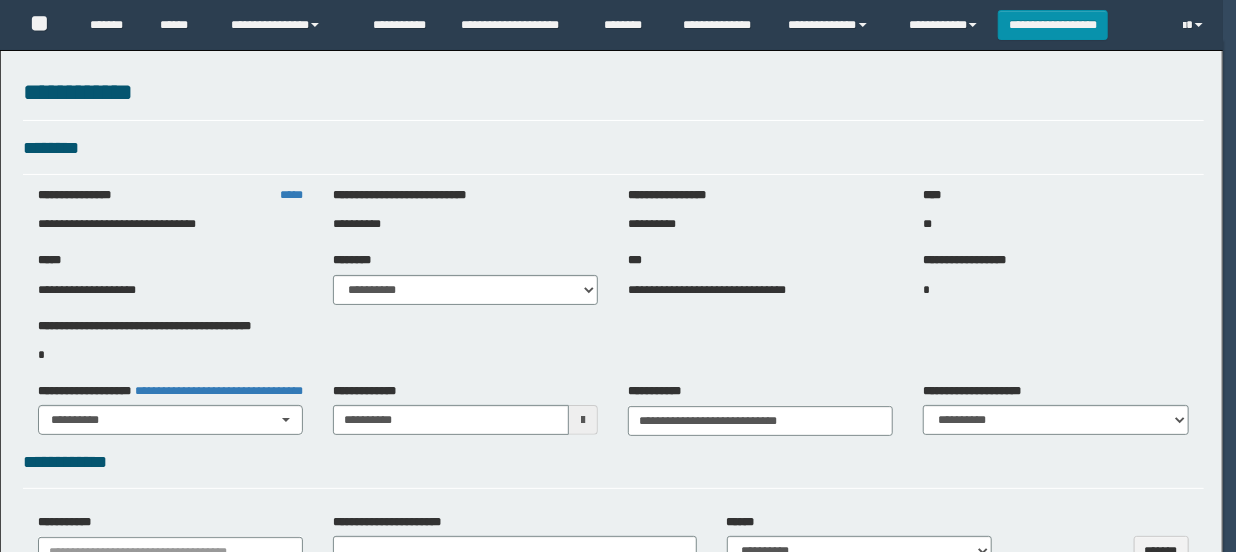 select on "***" 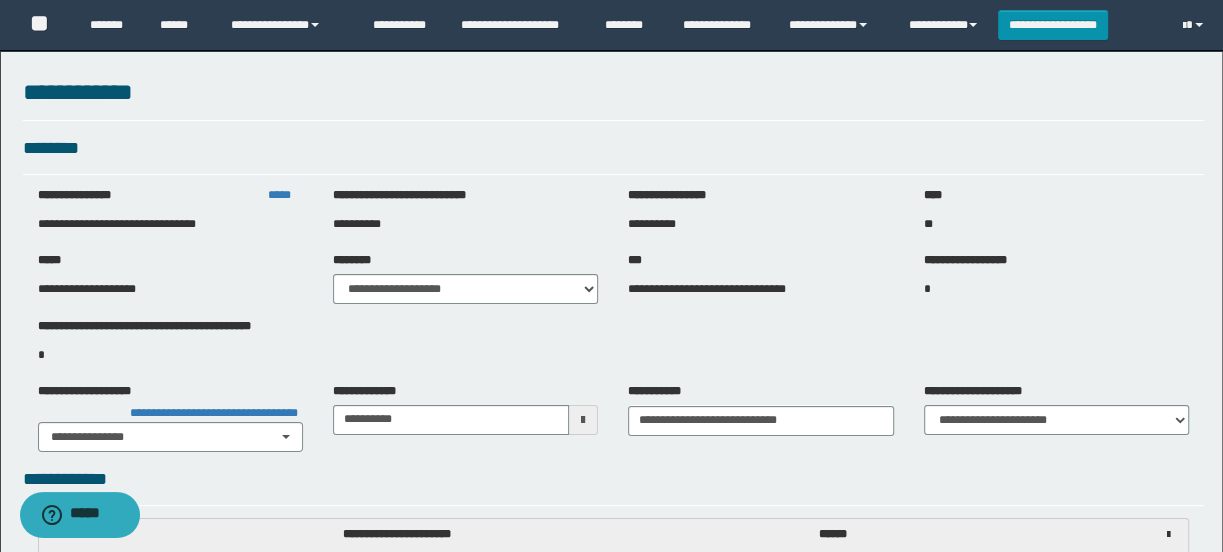 scroll, scrollTop: 0, scrollLeft: 0, axis: both 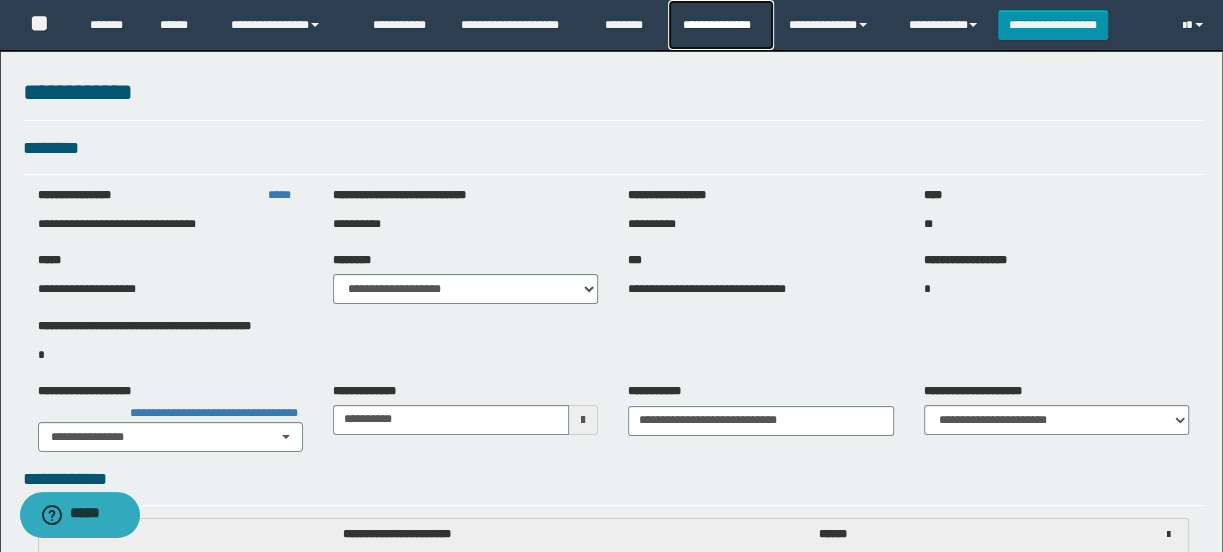click on "**********" at bounding box center (720, 25) 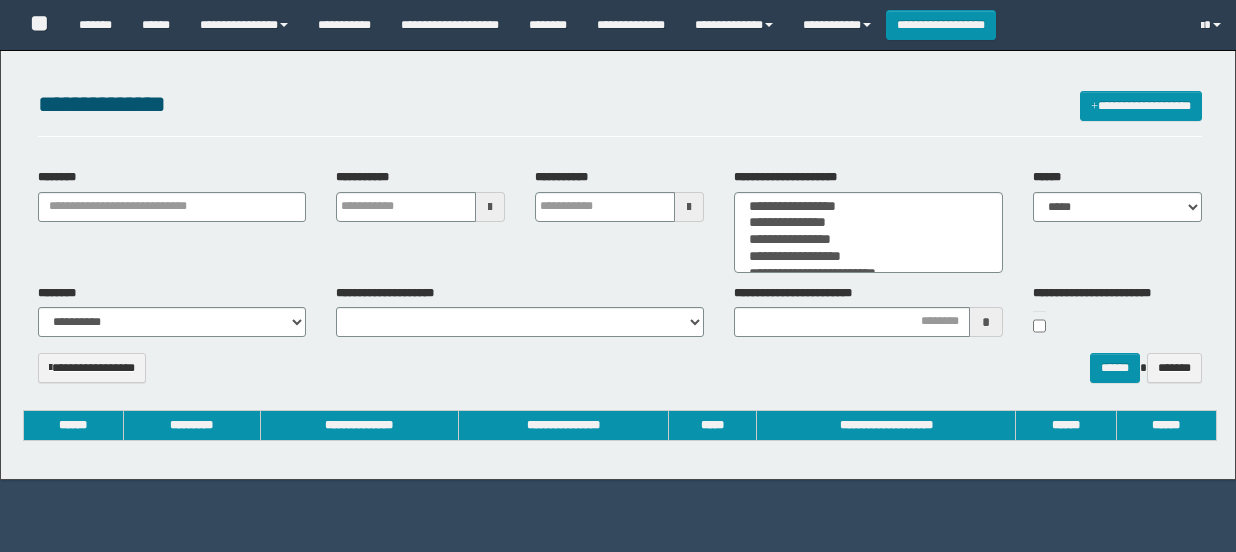 select 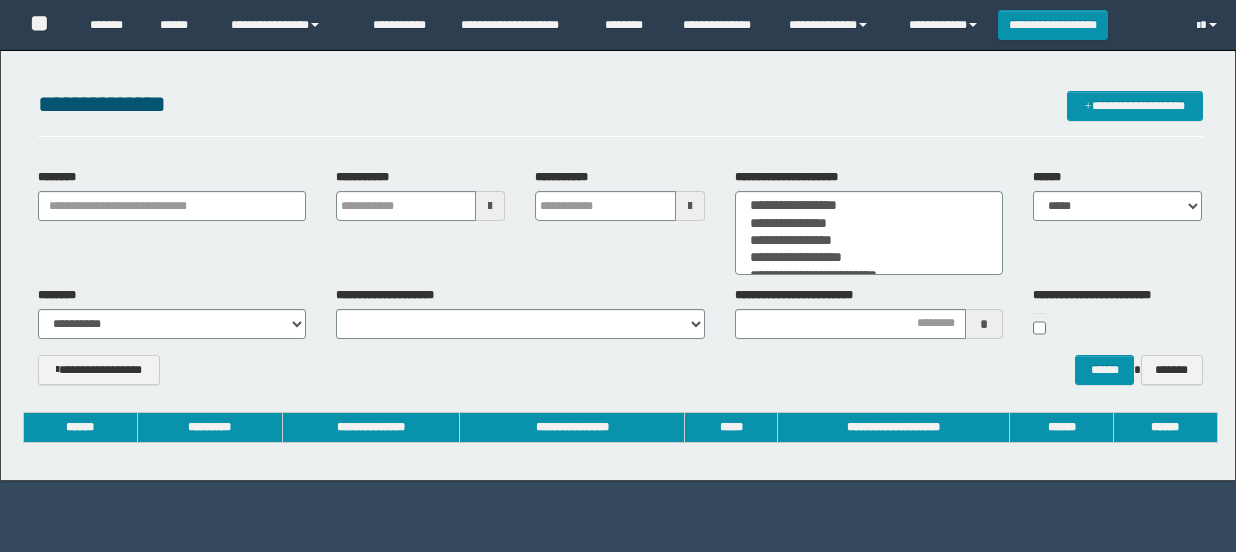 scroll, scrollTop: 0, scrollLeft: 0, axis: both 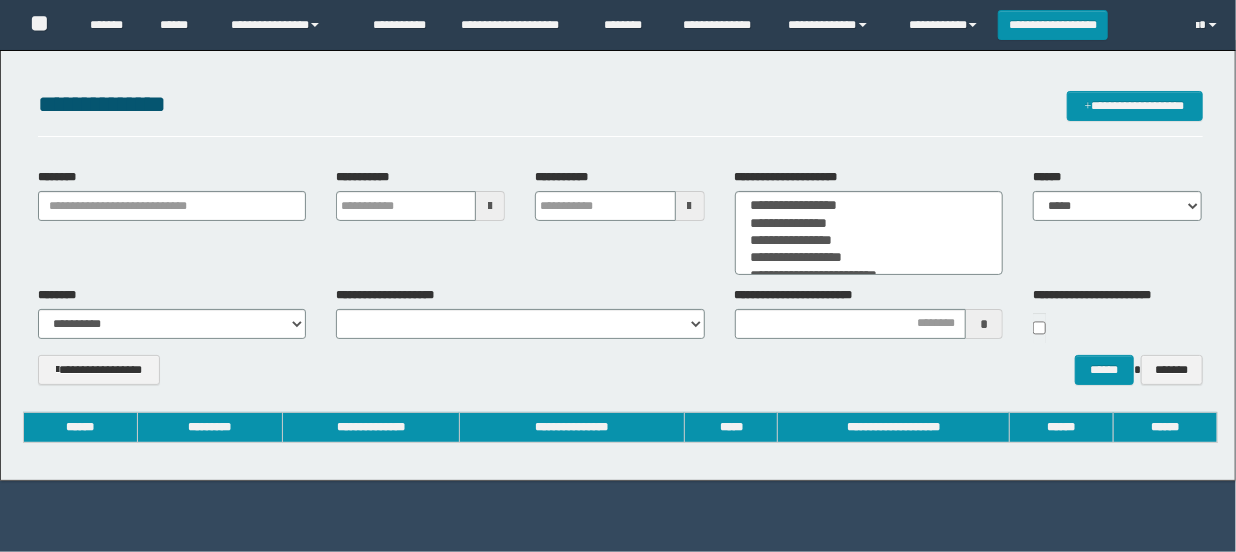 type 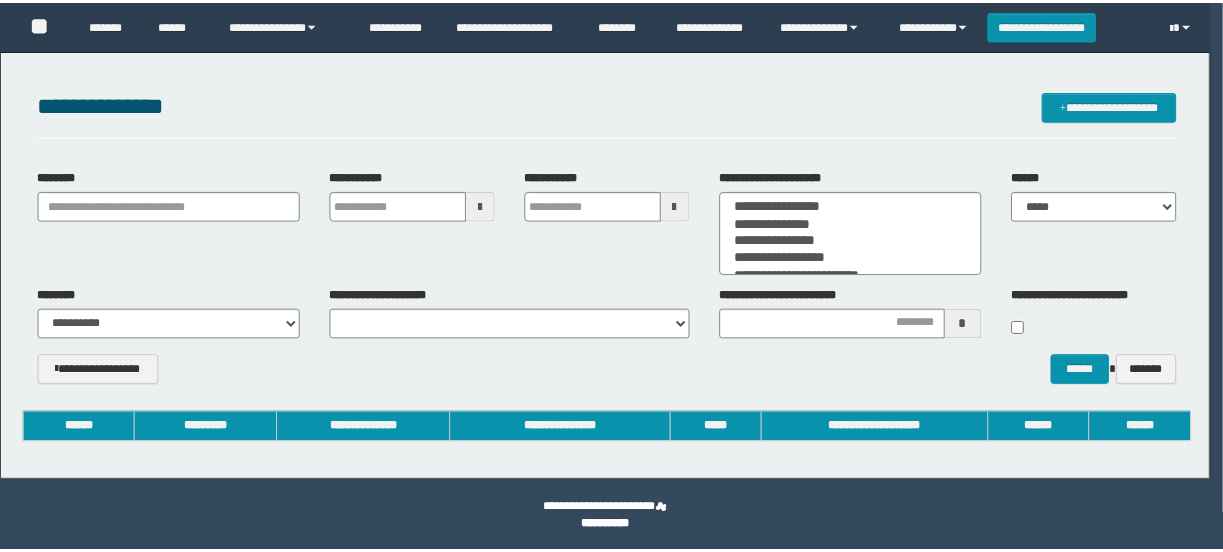 scroll, scrollTop: 0, scrollLeft: 0, axis: both 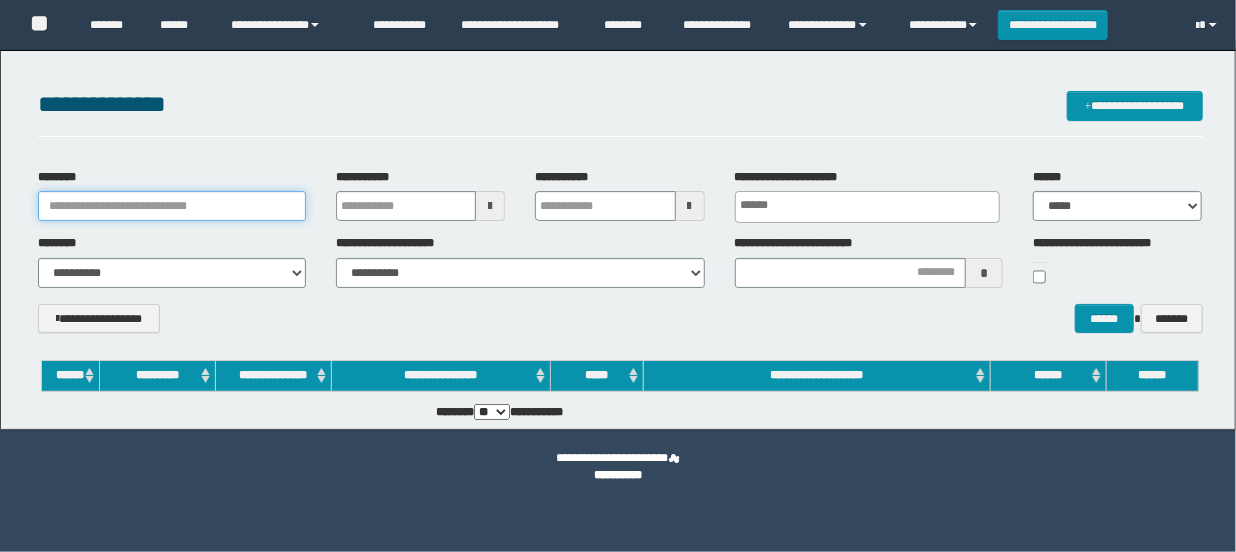 click on "********" at bounding box center [172, 206] 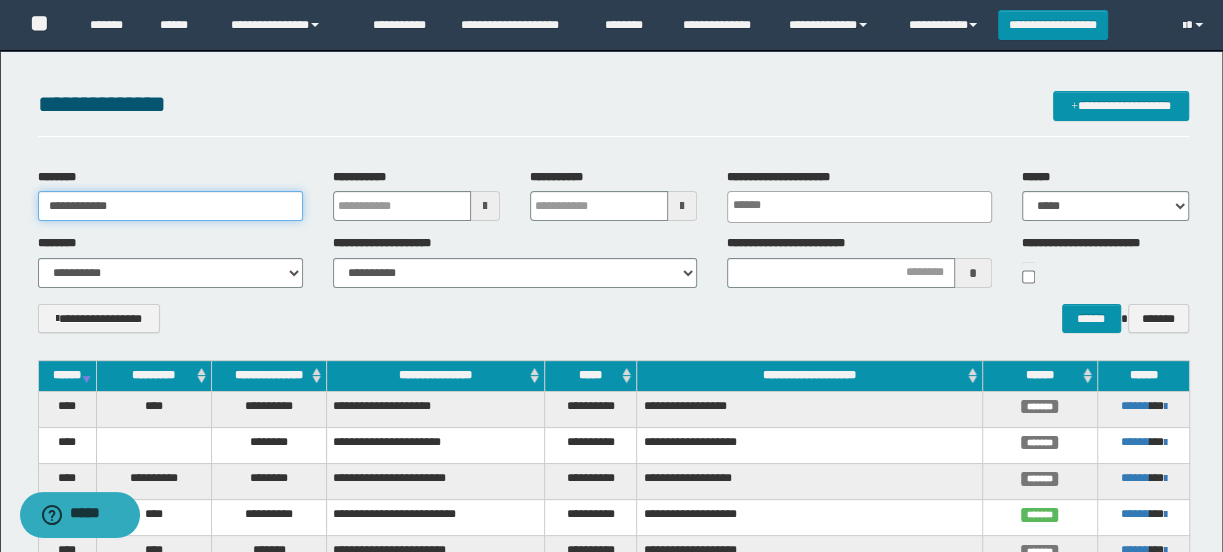 type on "**********" 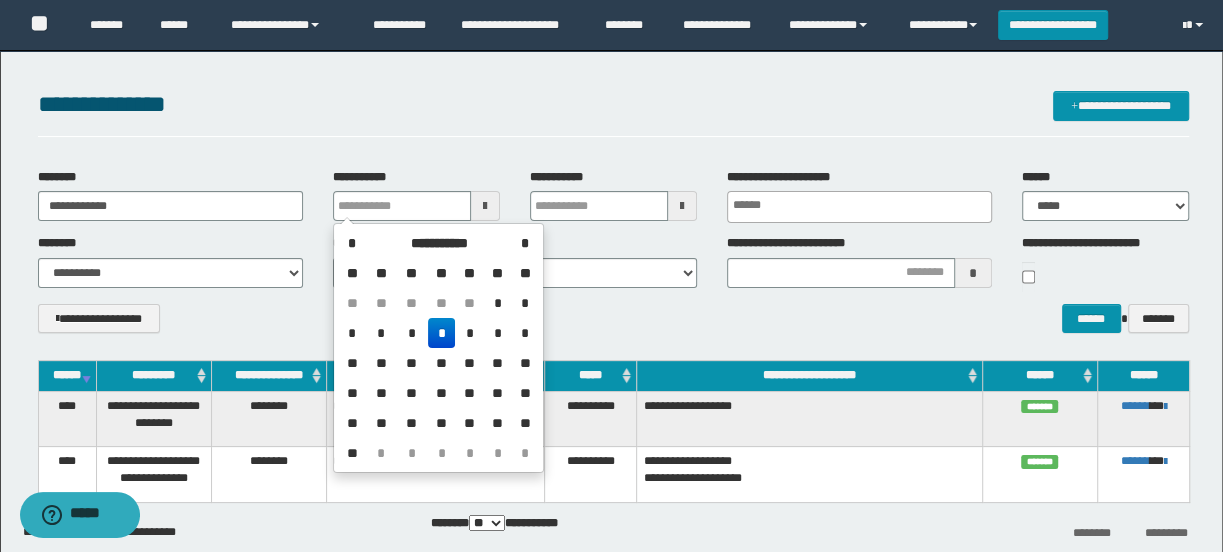type 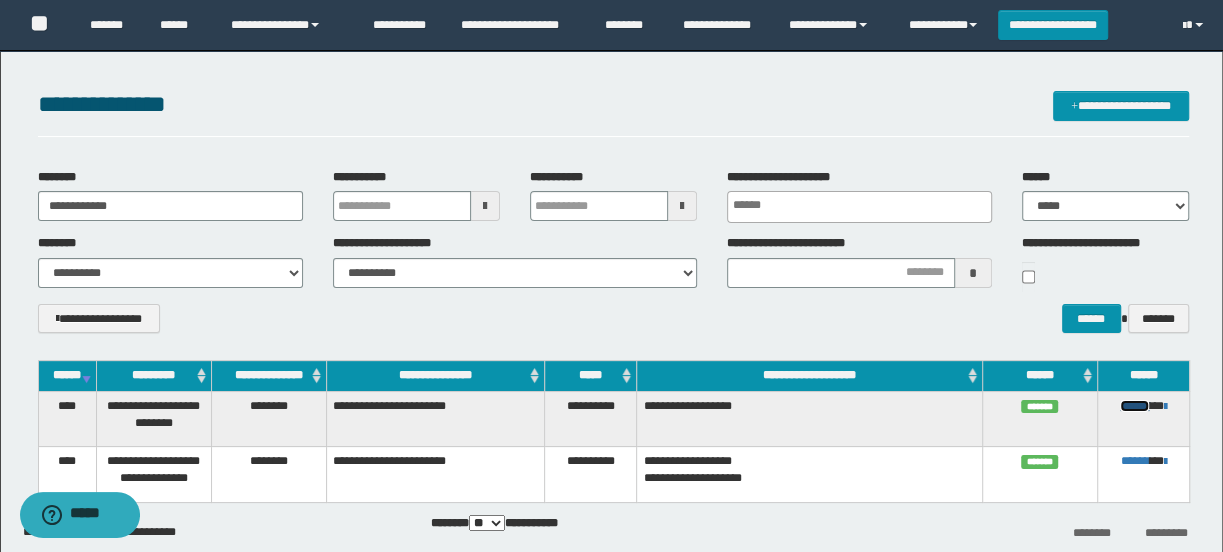 click on "******" at bounding box center (1134, 406) 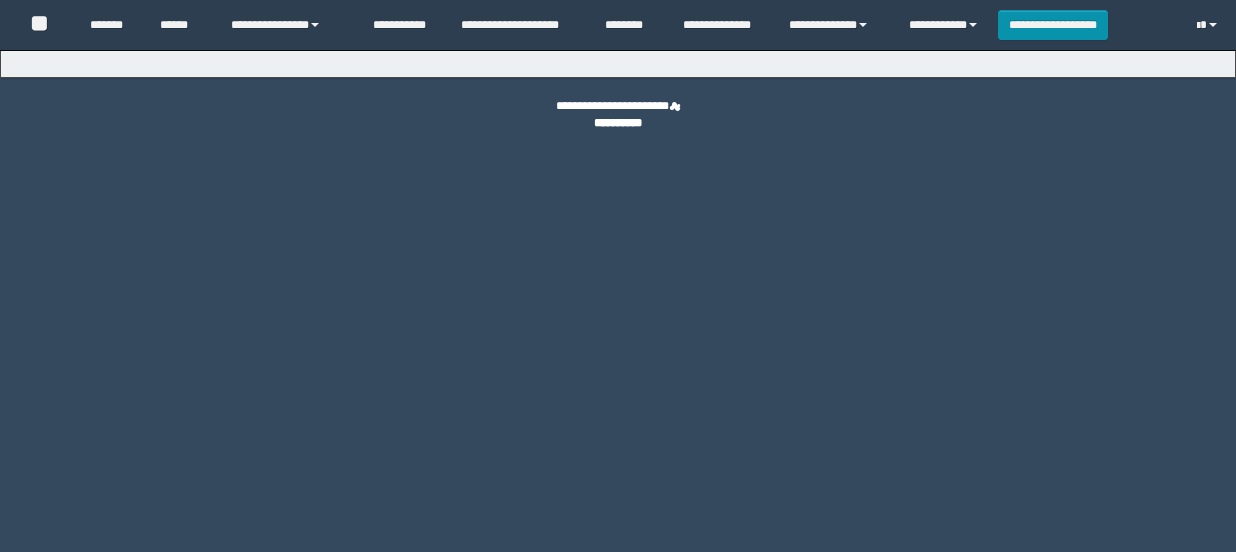 scroll, scrollTop: 0, scrollLeft: 0, axis: both 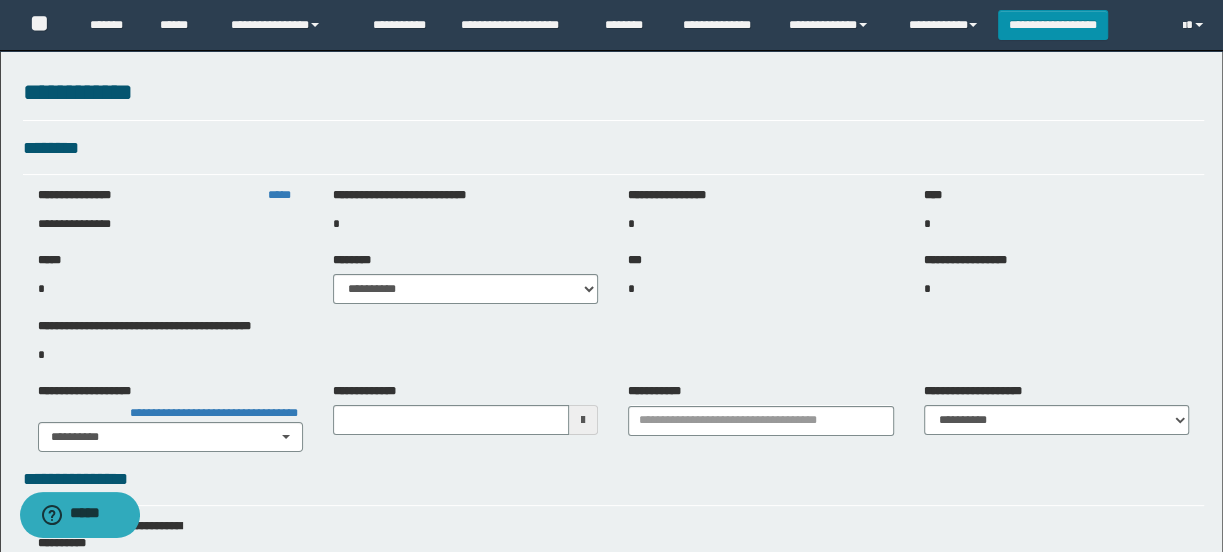 type on "**********" 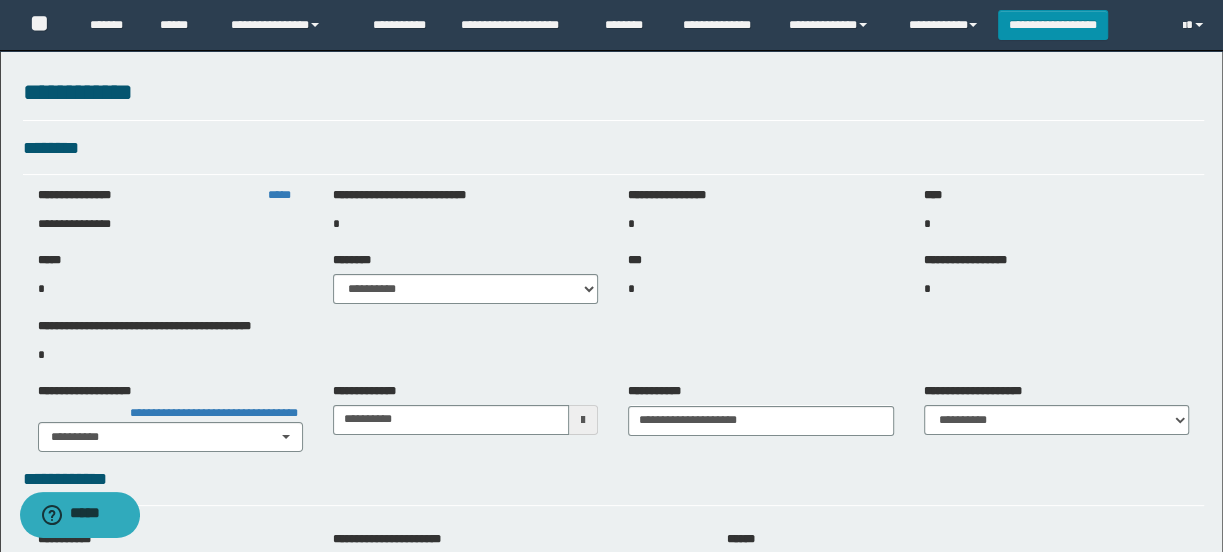 select on "***" 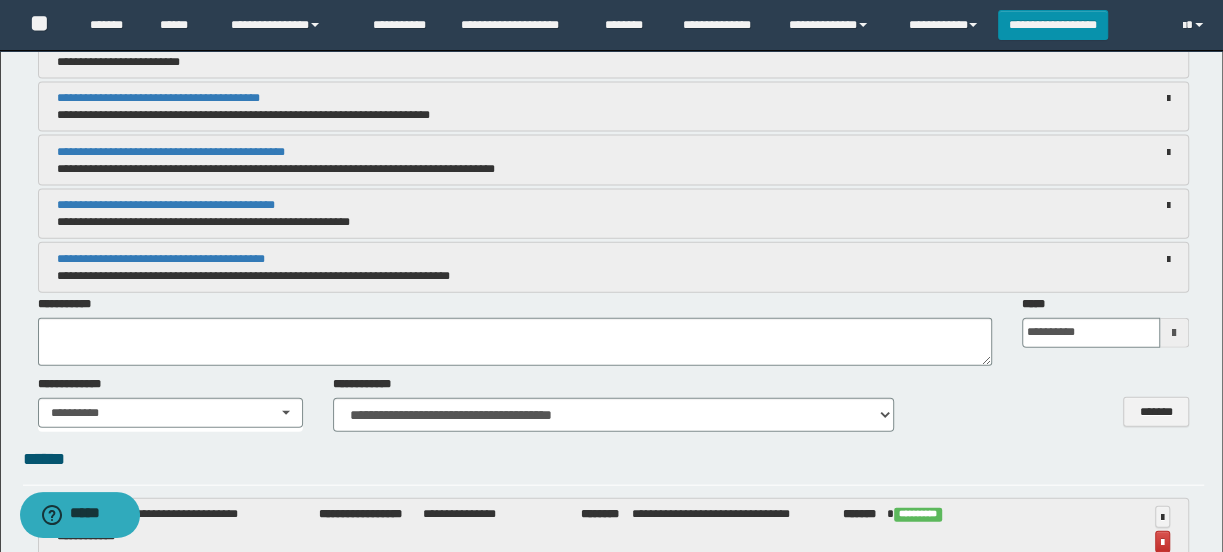 scroll, scrollTop: 2513, scrollLeft: 0, axis: vertical 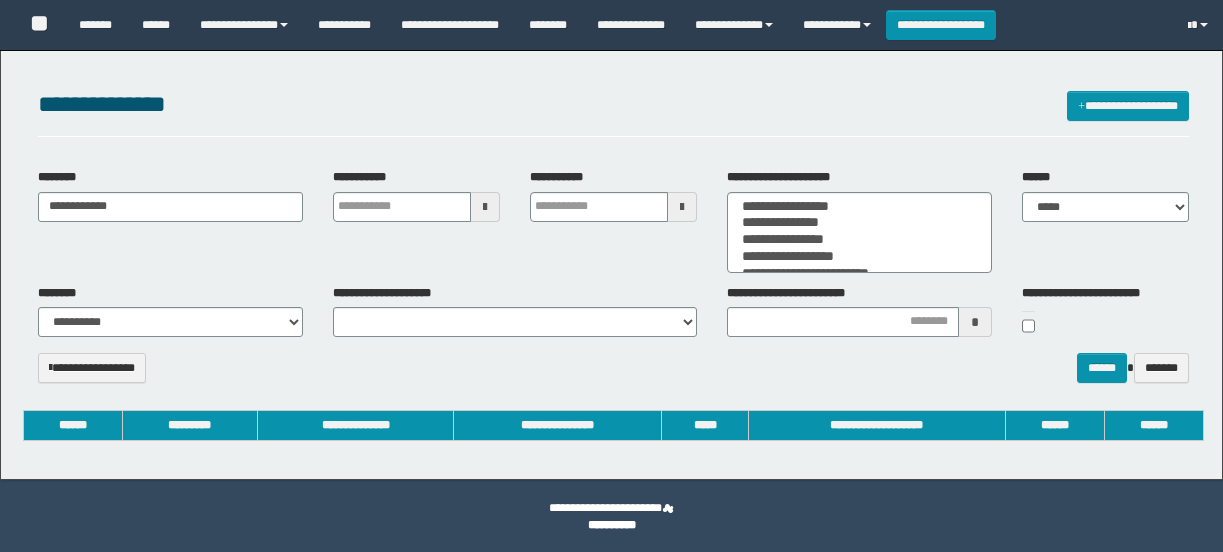 select 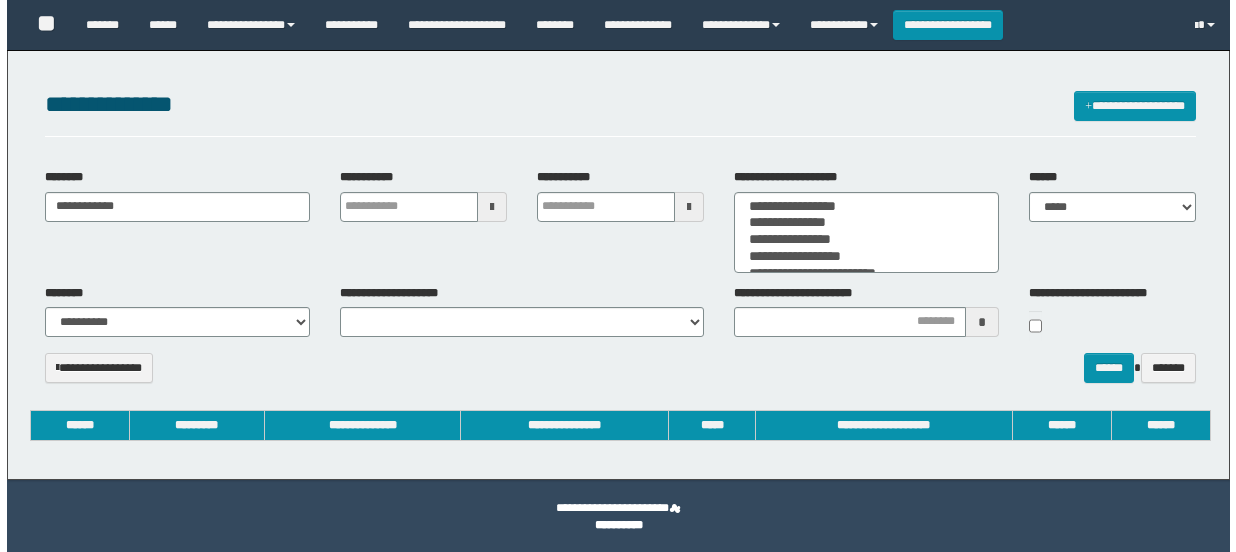 scroll, scrollTop: 0, scrollLeft: 0, axis: both 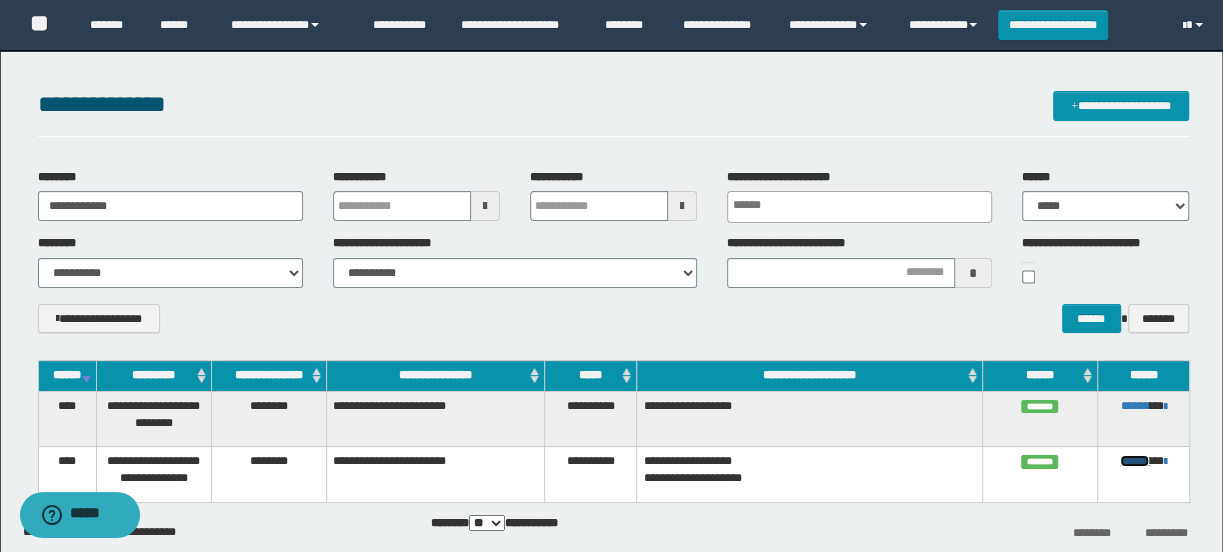 click on "******" at bounding box center [1134, 461] 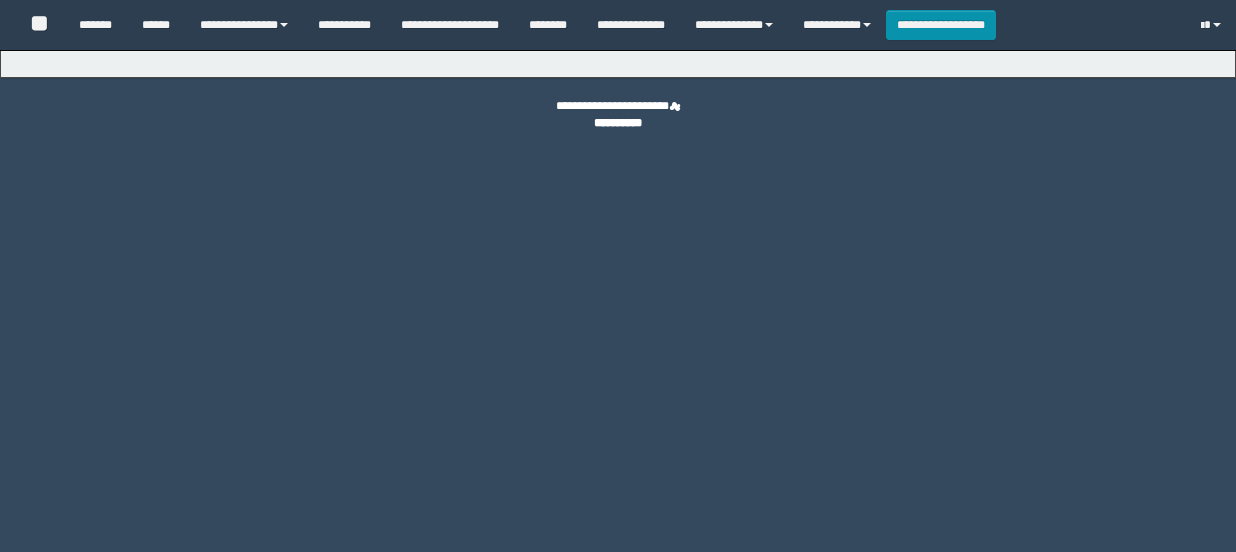 scroll, scrollTop: 0, scrollLeft: 0, axis: both 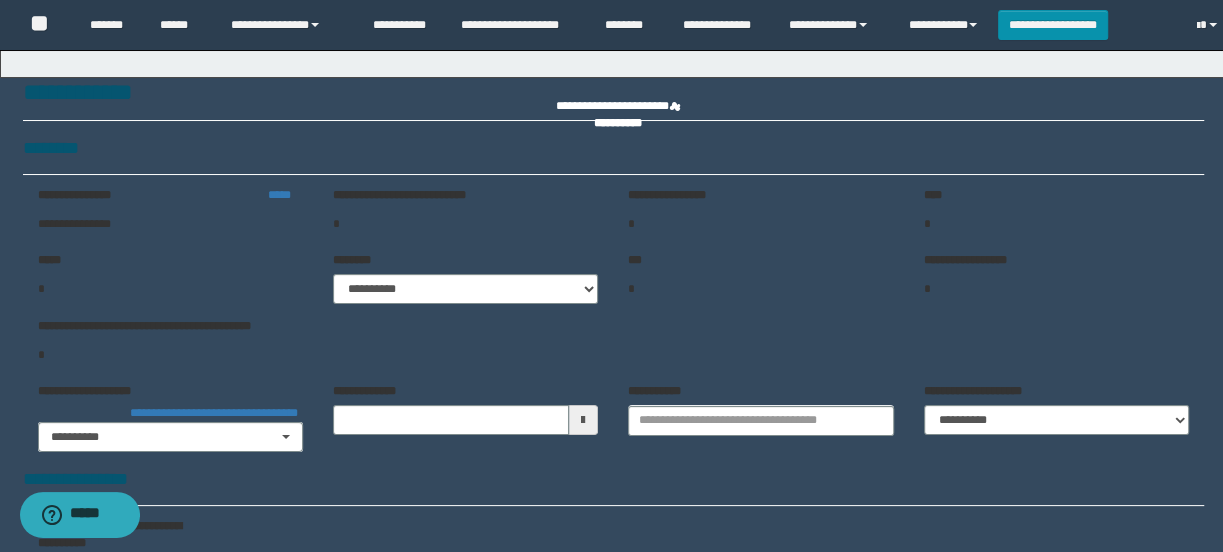 type on "**********" 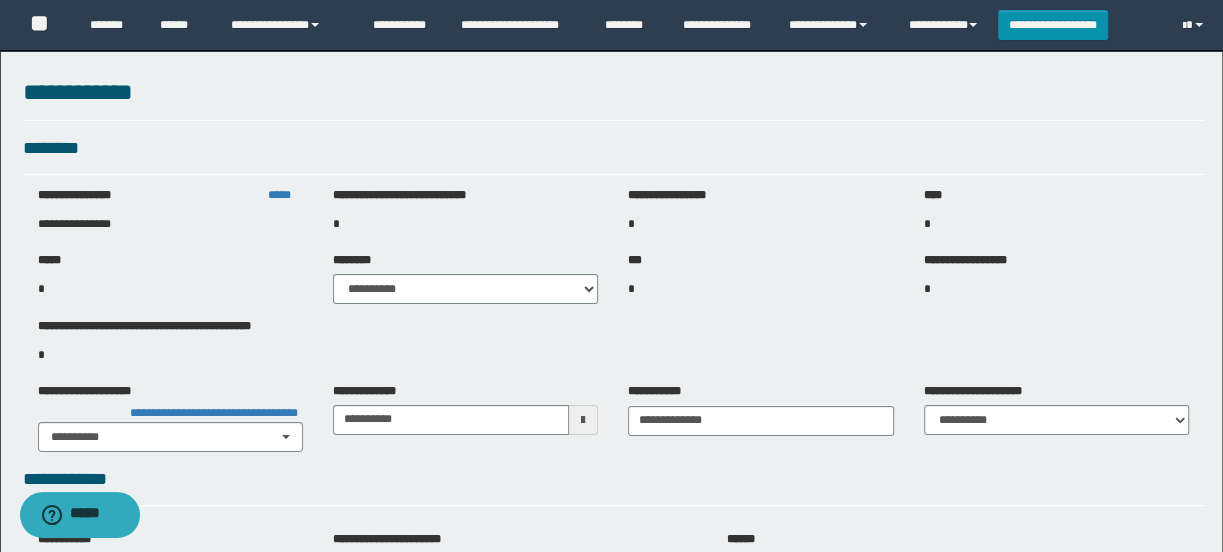 select on "***" 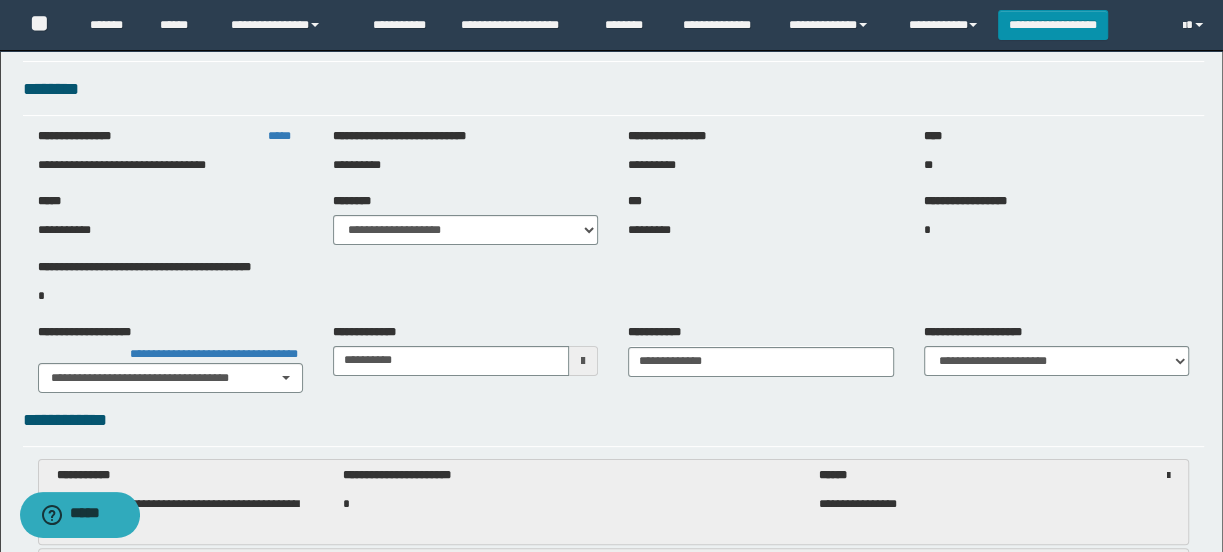 scroll, scrollTop: 90, scrollLeft: 0, axis: vertical 